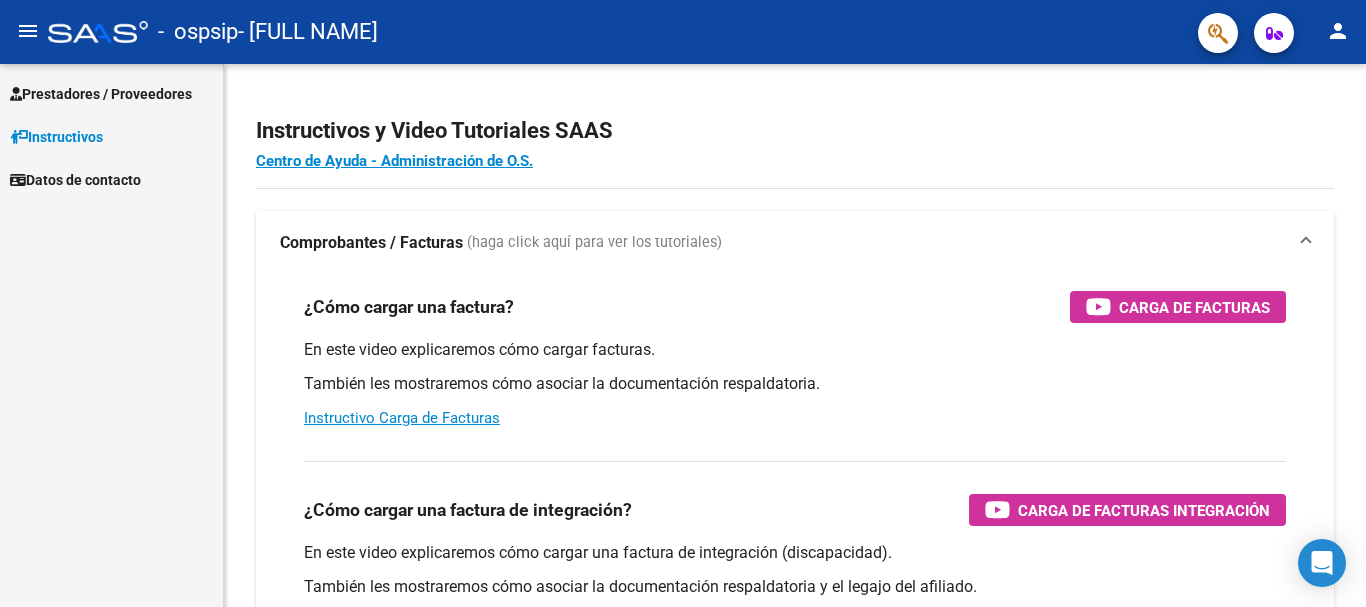scroll, scrollTop: 0, scrollLeft: 0, axis: both 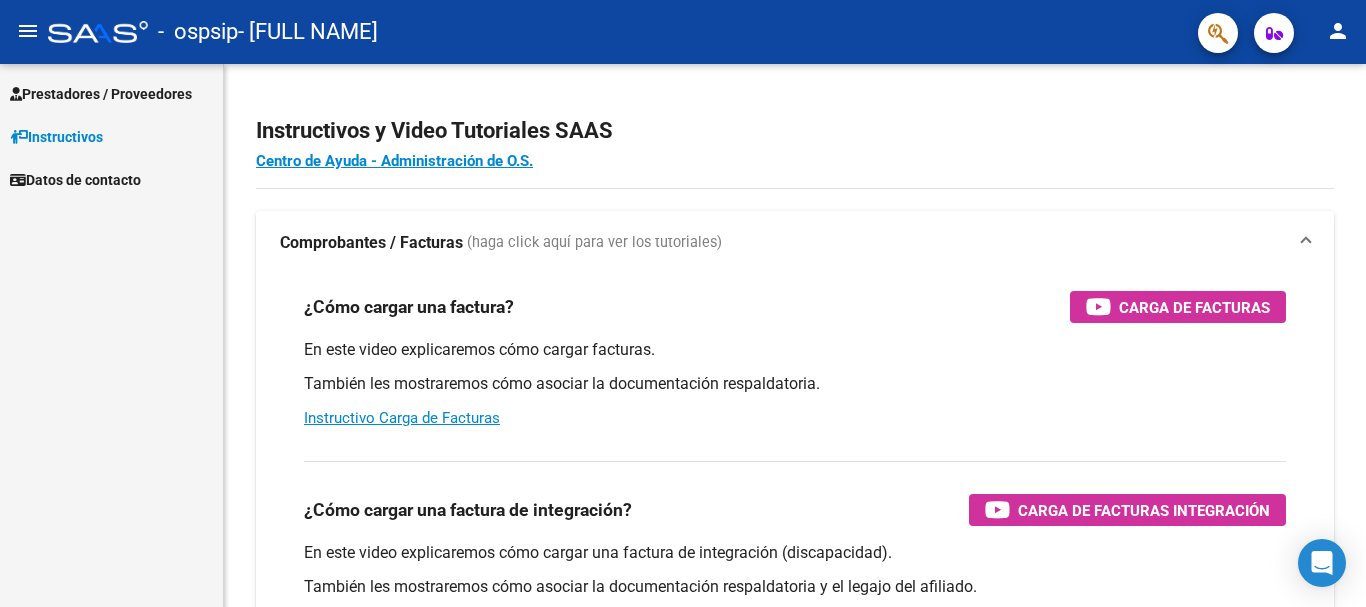 click on "Prestadores / Proveedores" at bounding box center (101, 94) 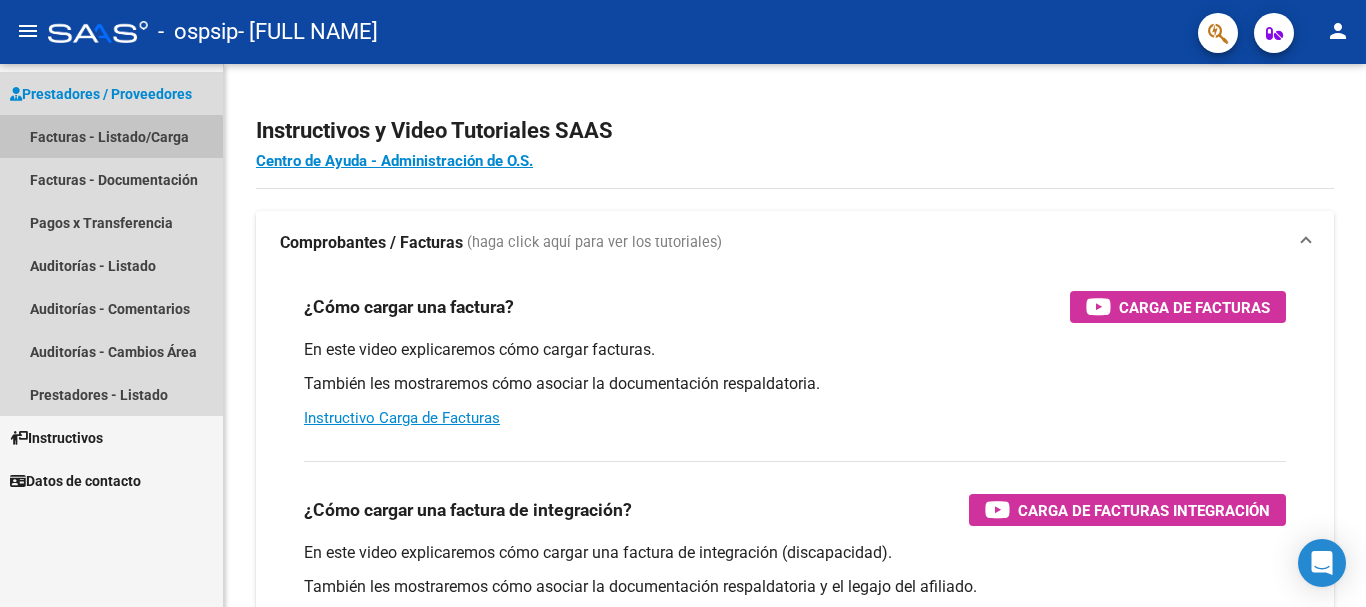 click on "Facturas - Listado/Carga" at bounding box center [111, 136] 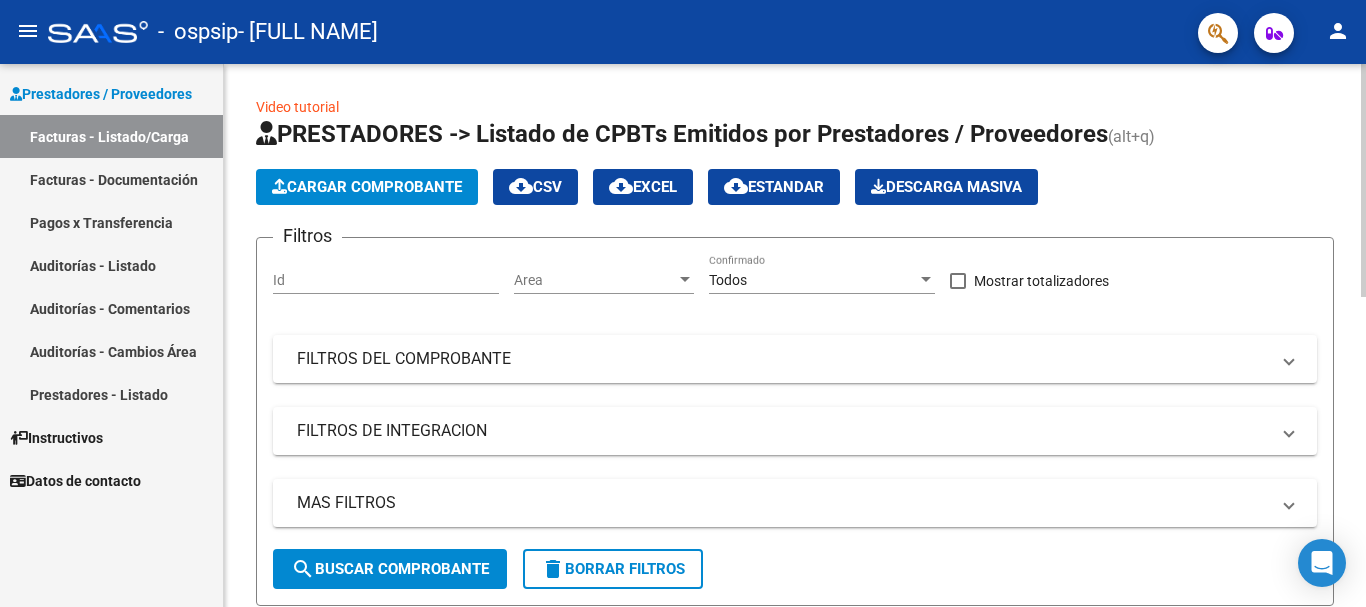 click on "Cargar Comprobante" 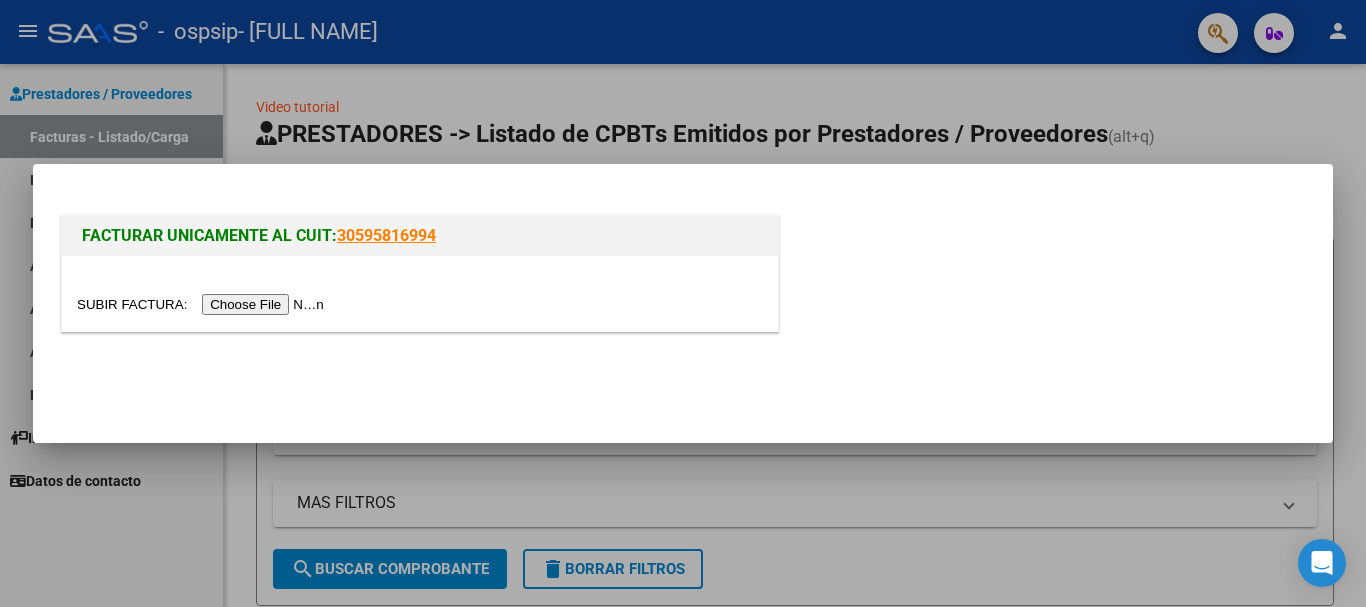 click at bounding box center [203, 304] 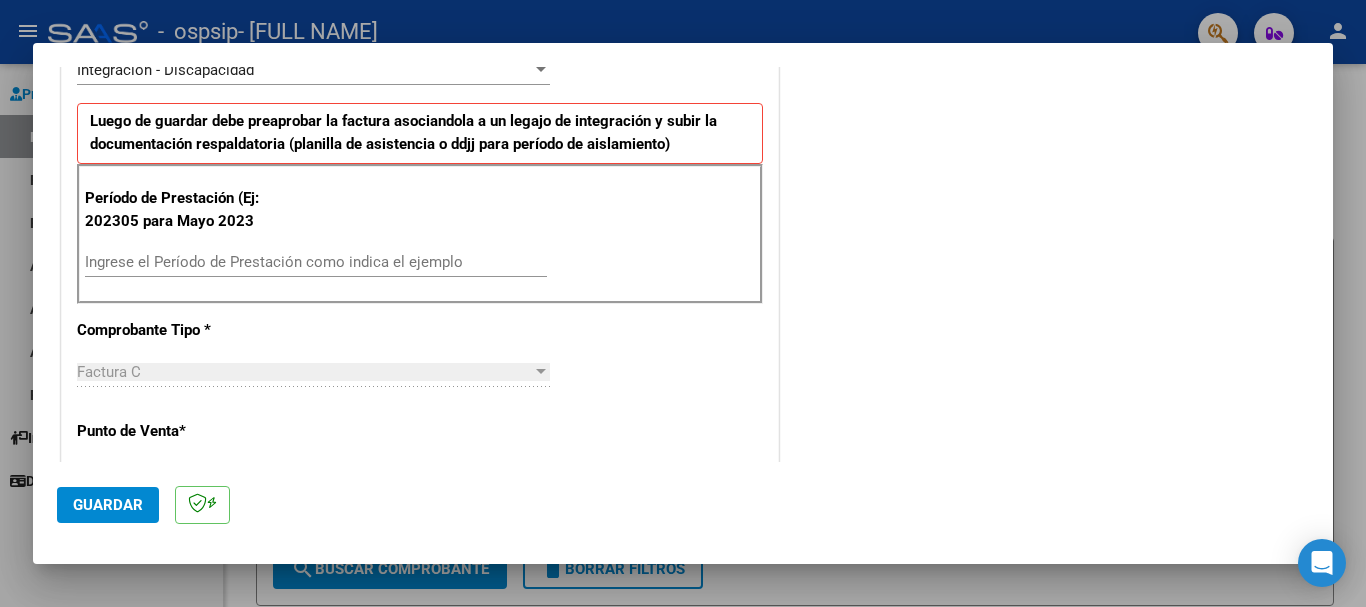 scroll, scrollTop: 498, scrollLeft: 0, axis: vertical 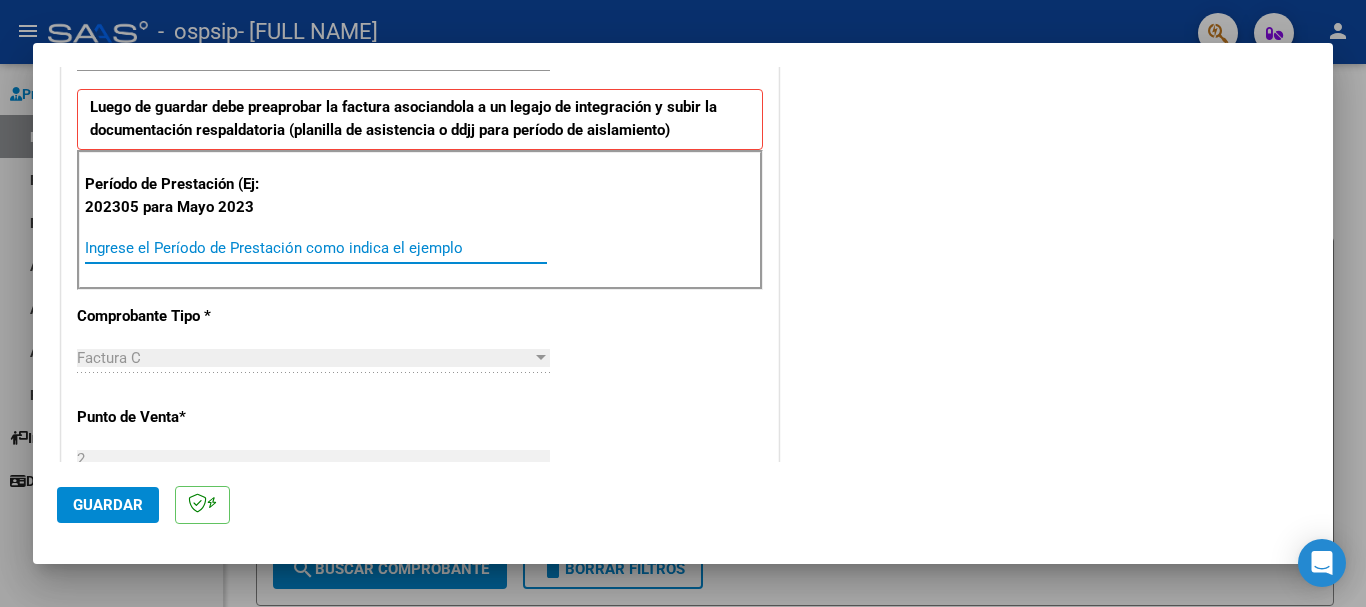click on "Ingrese el Período de Prestación como indica el ejemplo" at bounding box center [316, 248] 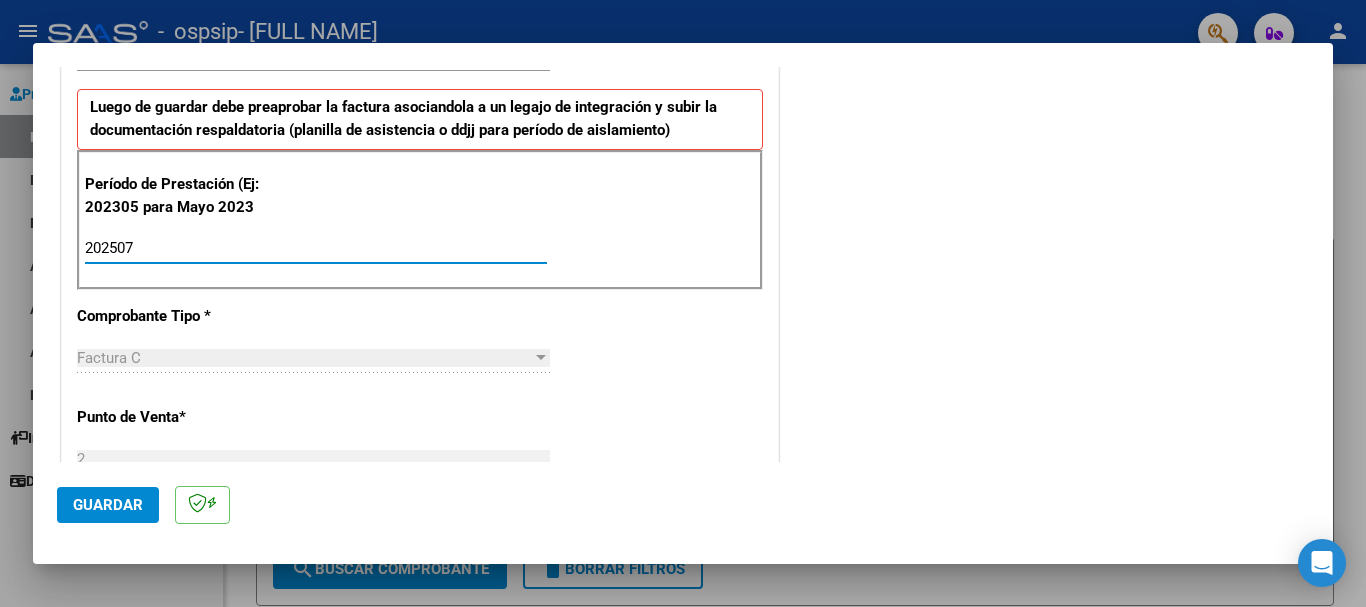 type on "202507" 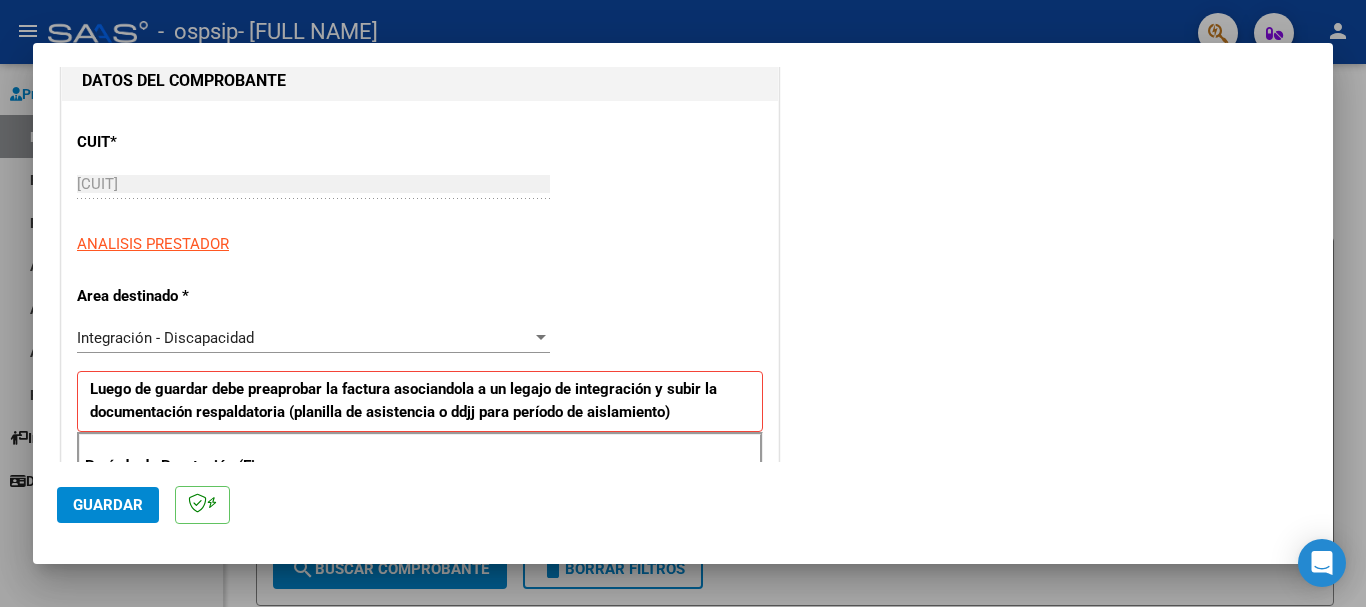 scroll, scrollTop: 0, scrollLeft: 0, axis: both 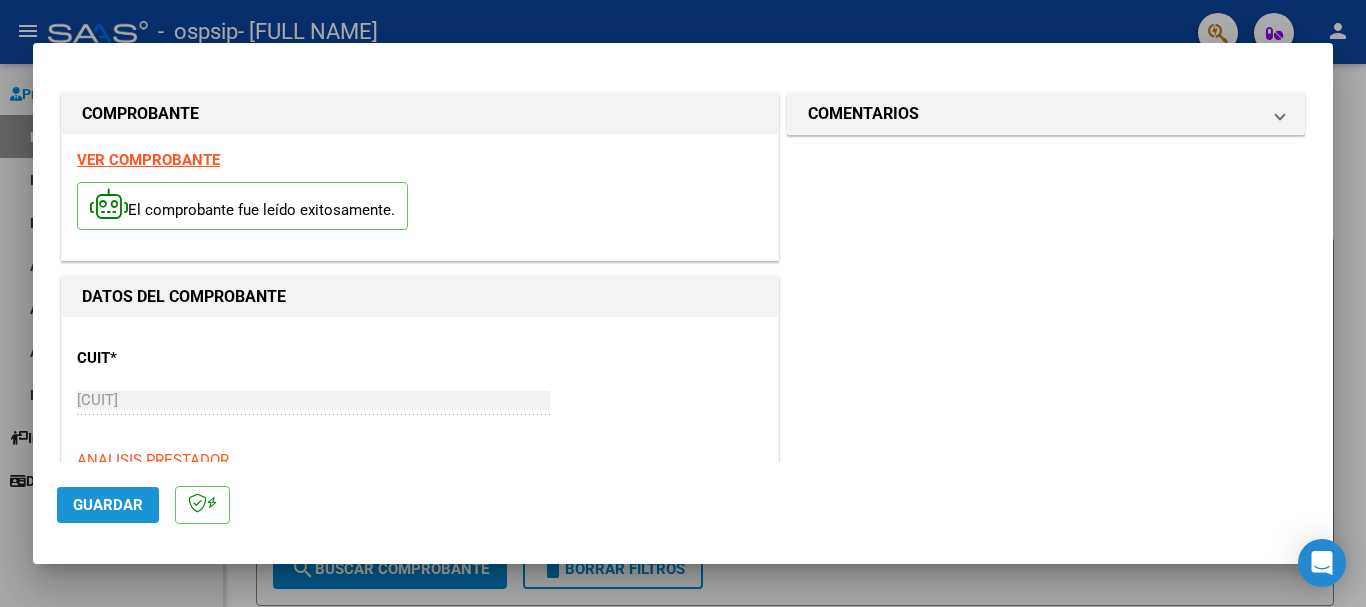 click on "Guardar" 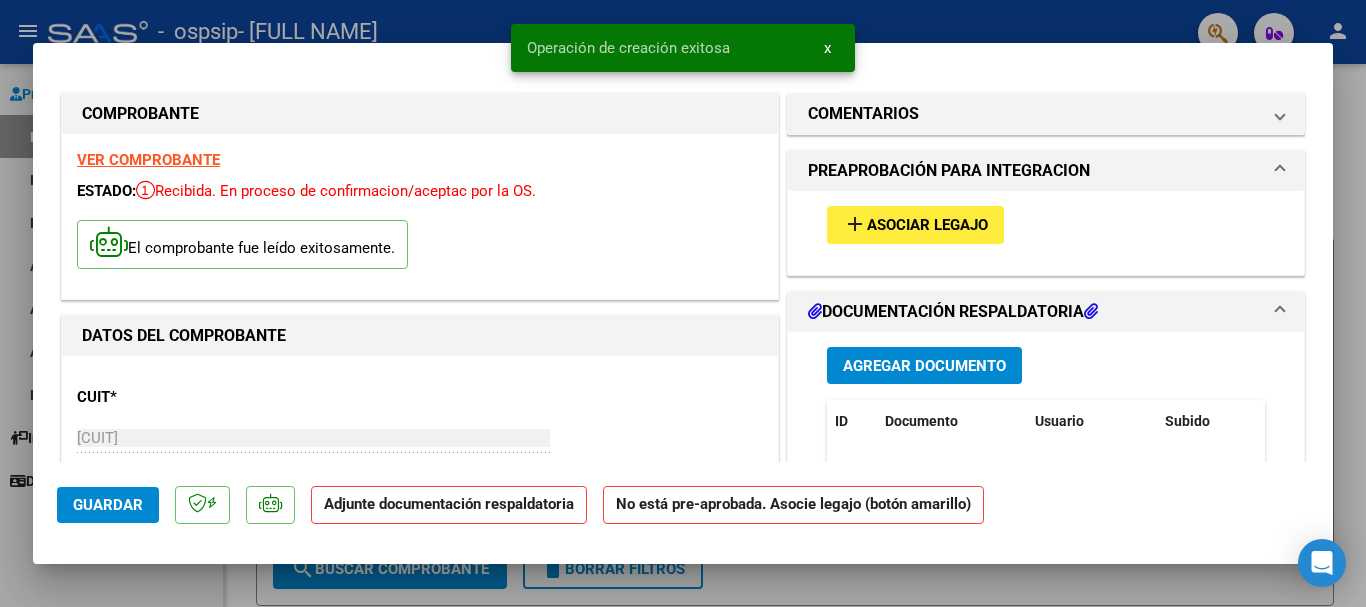 click on "Asociar Legajo" at bounding box center (927, 226) 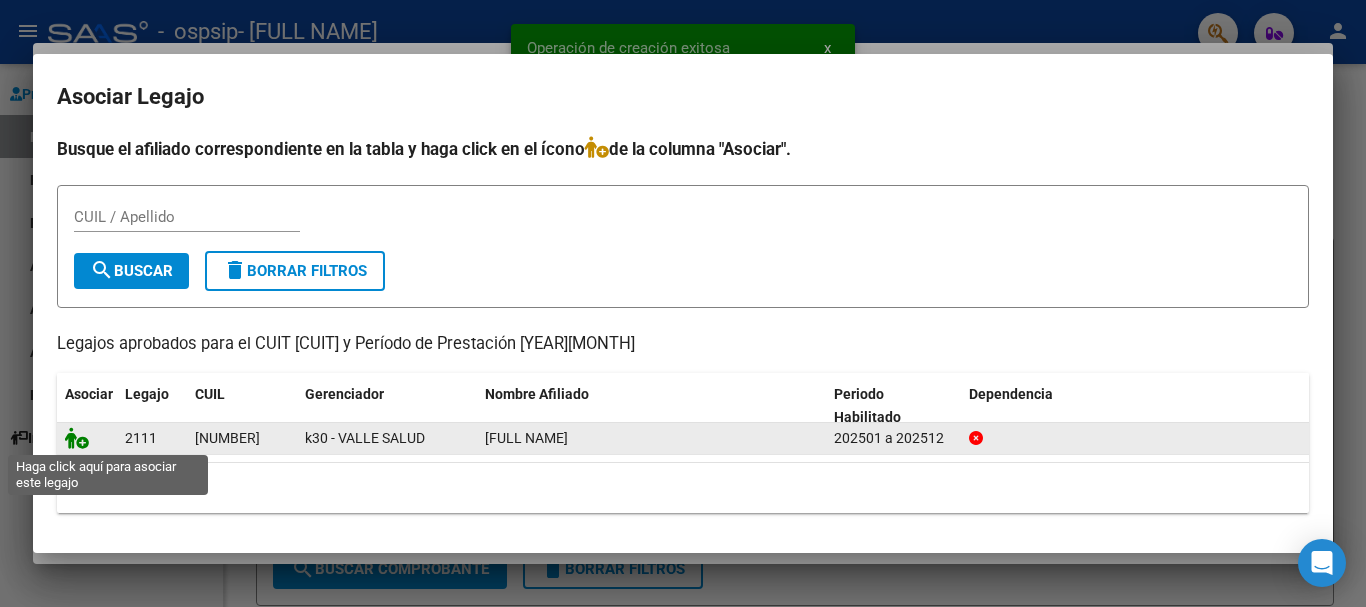click 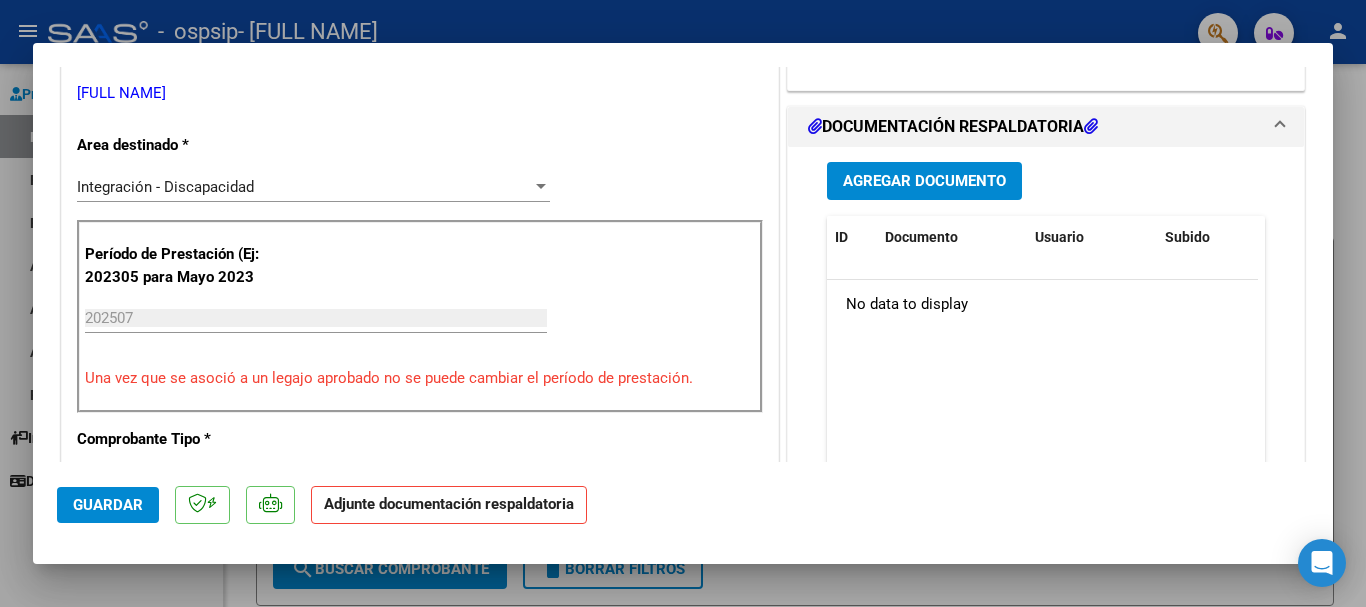 scroll, scrollTop: 493, scrollLeft: 0, axis: vertical 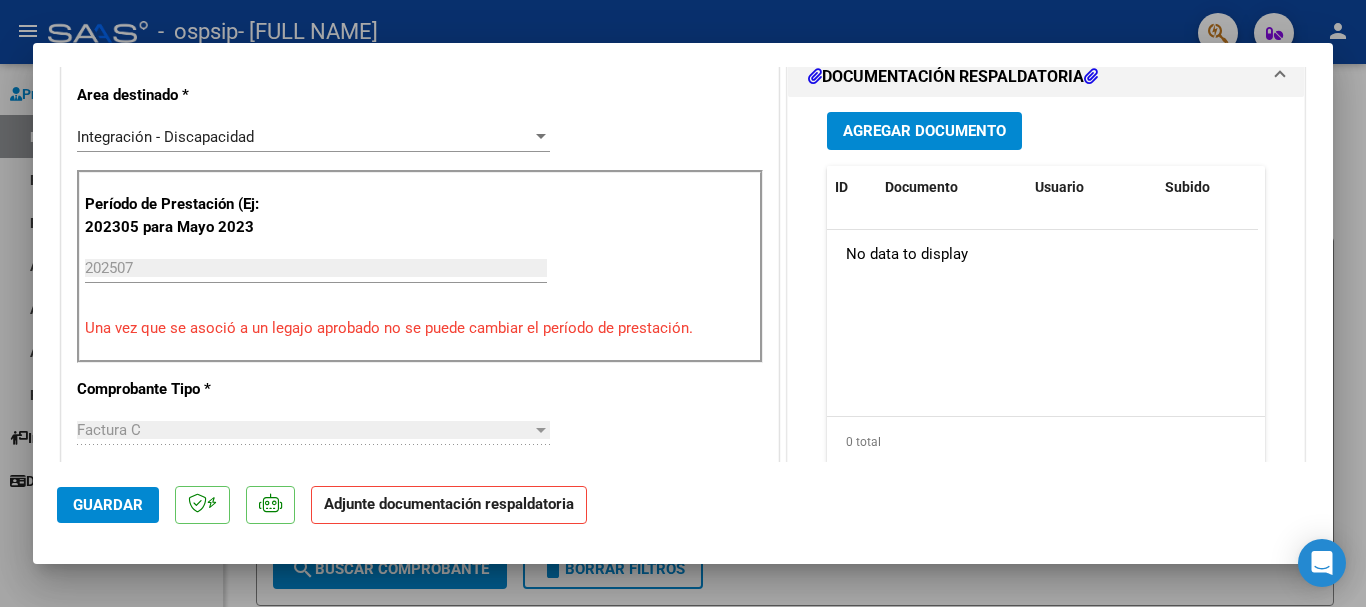 click on "Agregar Documento" at bounding box center [924, 132] 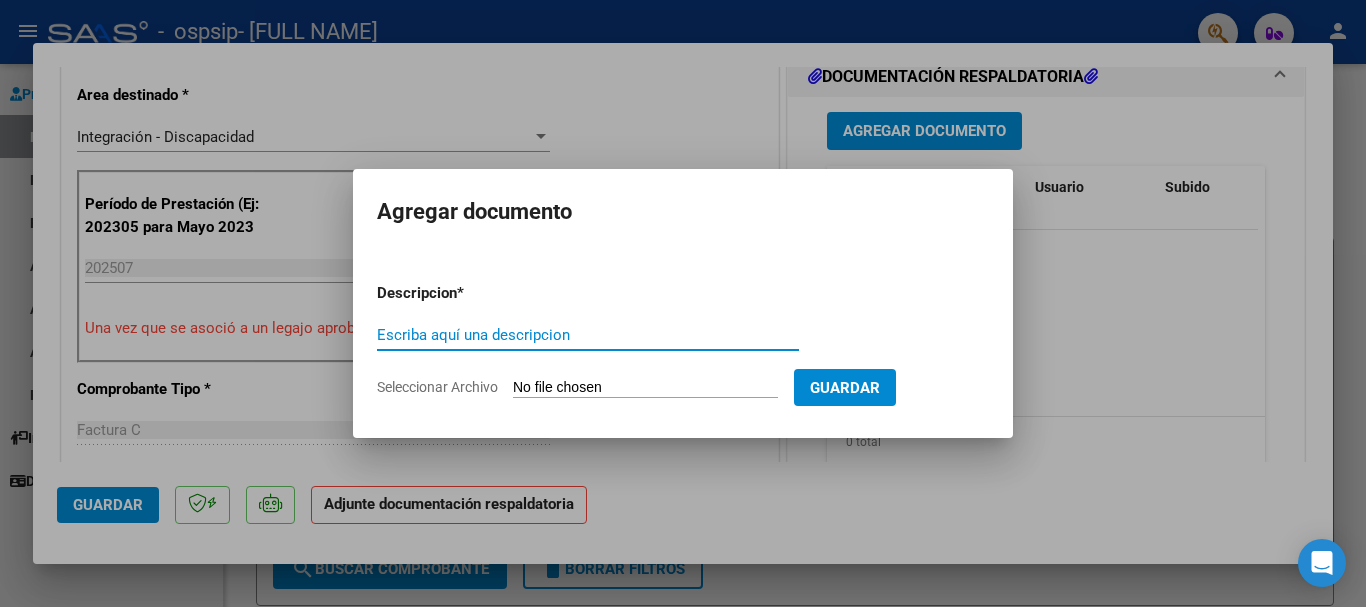 click on "Escriba aquí una descripcion" at bounding box center (588, 335) 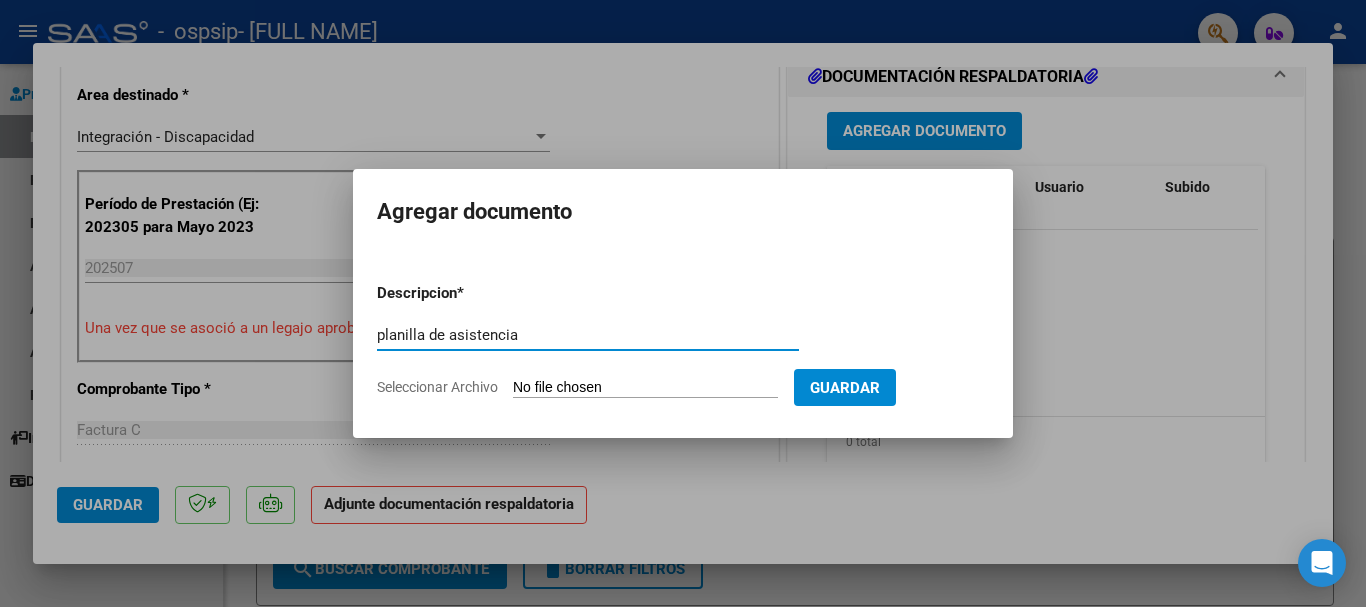 type on "planilla de asistencia" 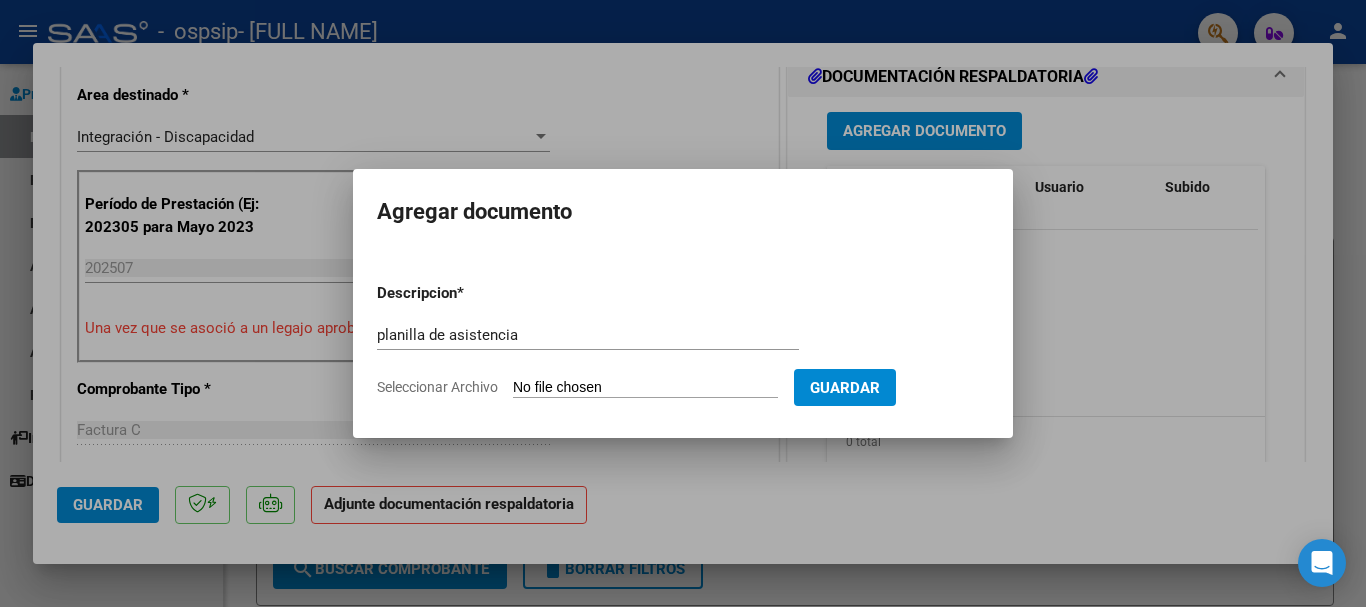 type on "C:\fakepath\[FILENAME].pdf" 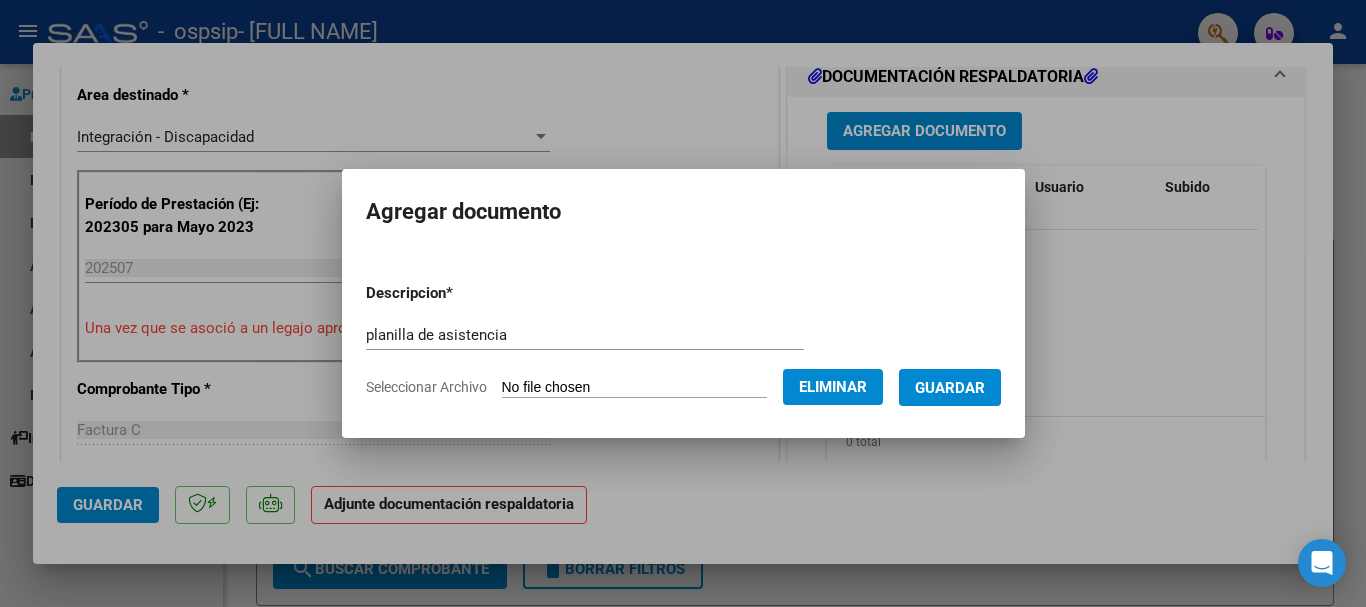 click on "Guardar" at bounding box center (950, 388) 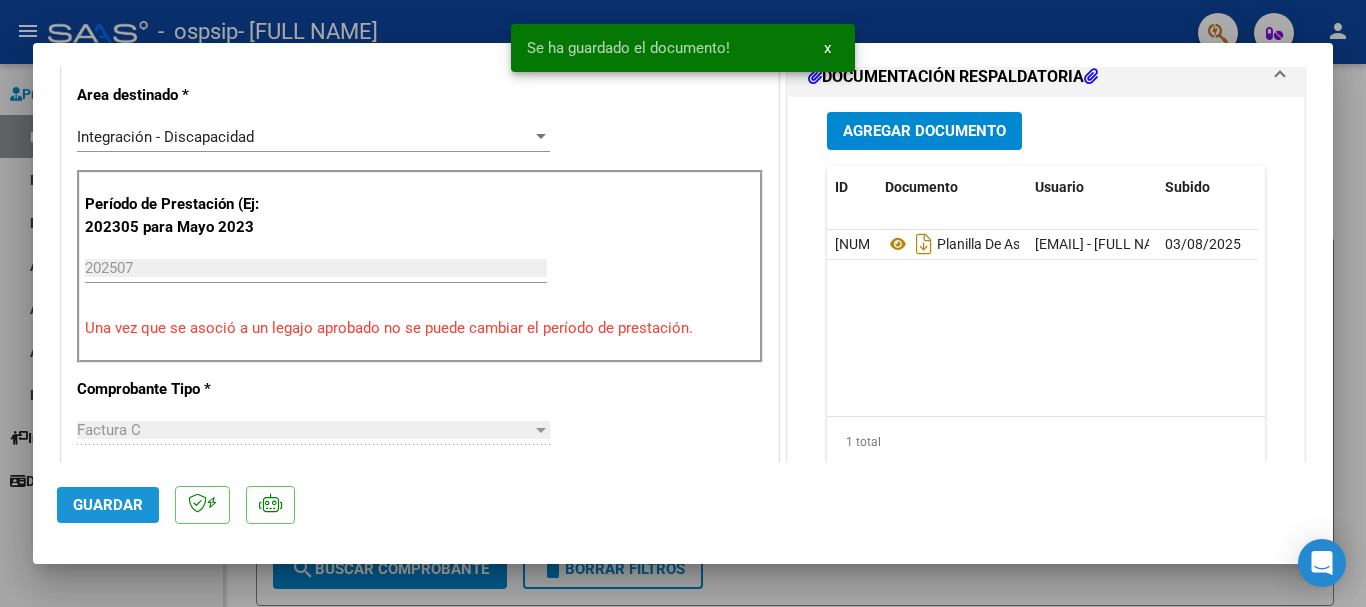 click on "Guardar" 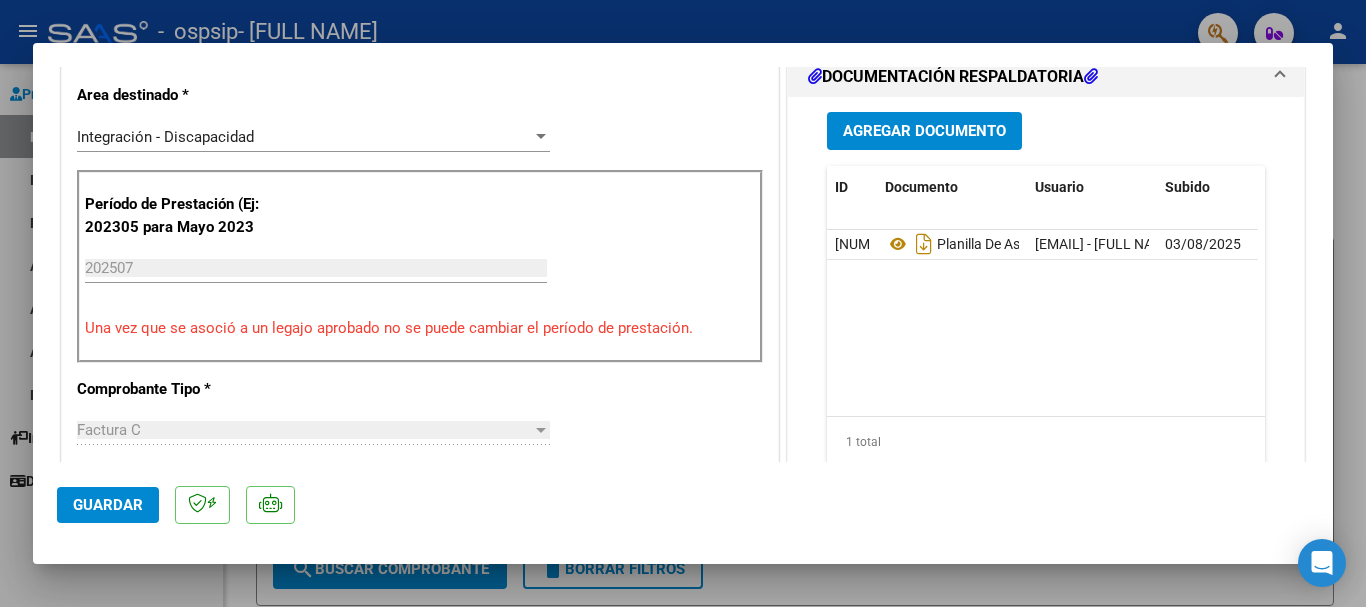 click on "Guardar" 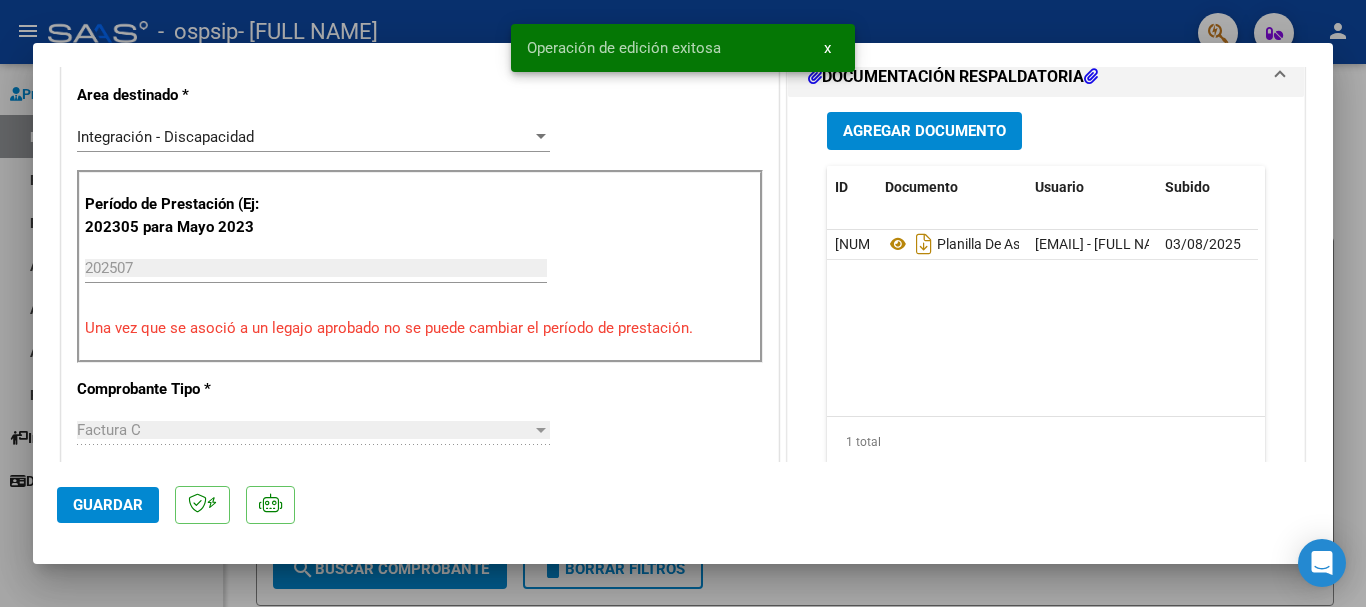 click at bounding box center [683, 303] 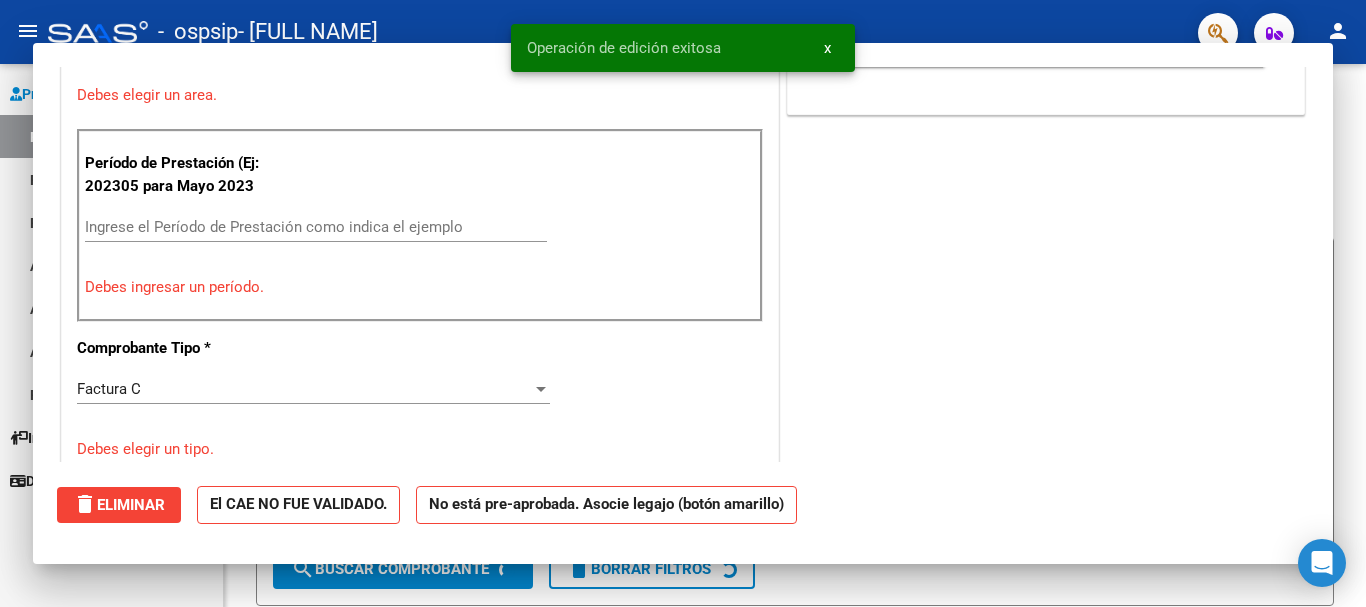 scroll, scrollTop: 0, scrollLeft: 0, axis: both 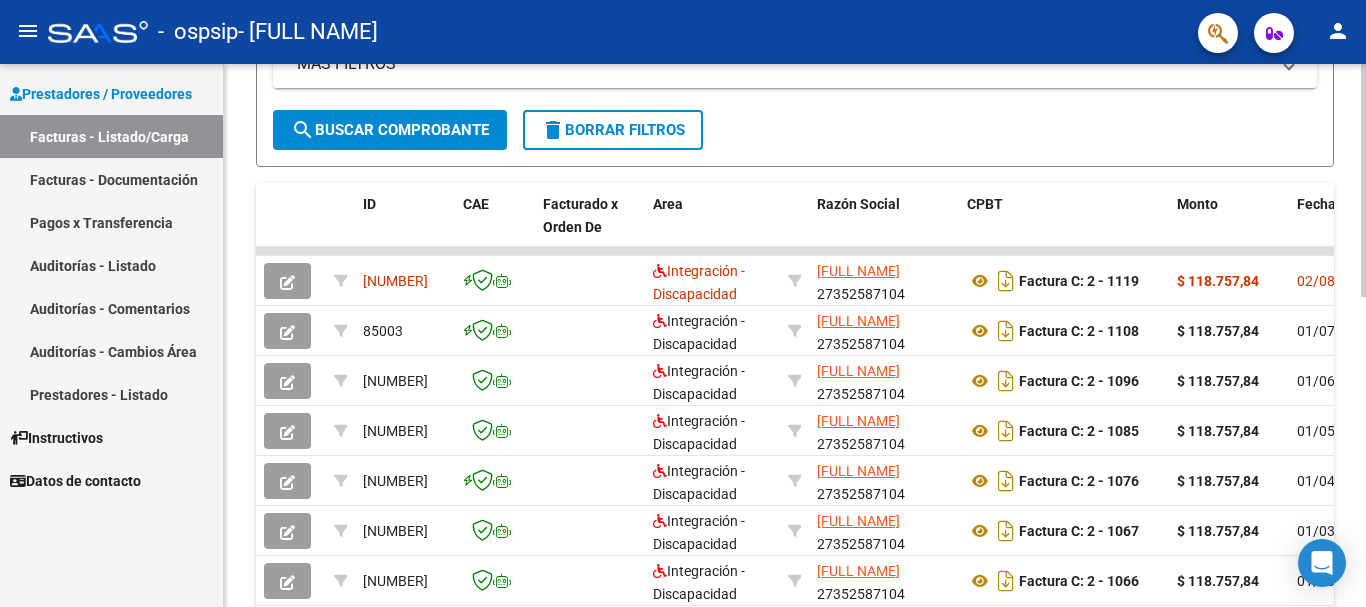 click 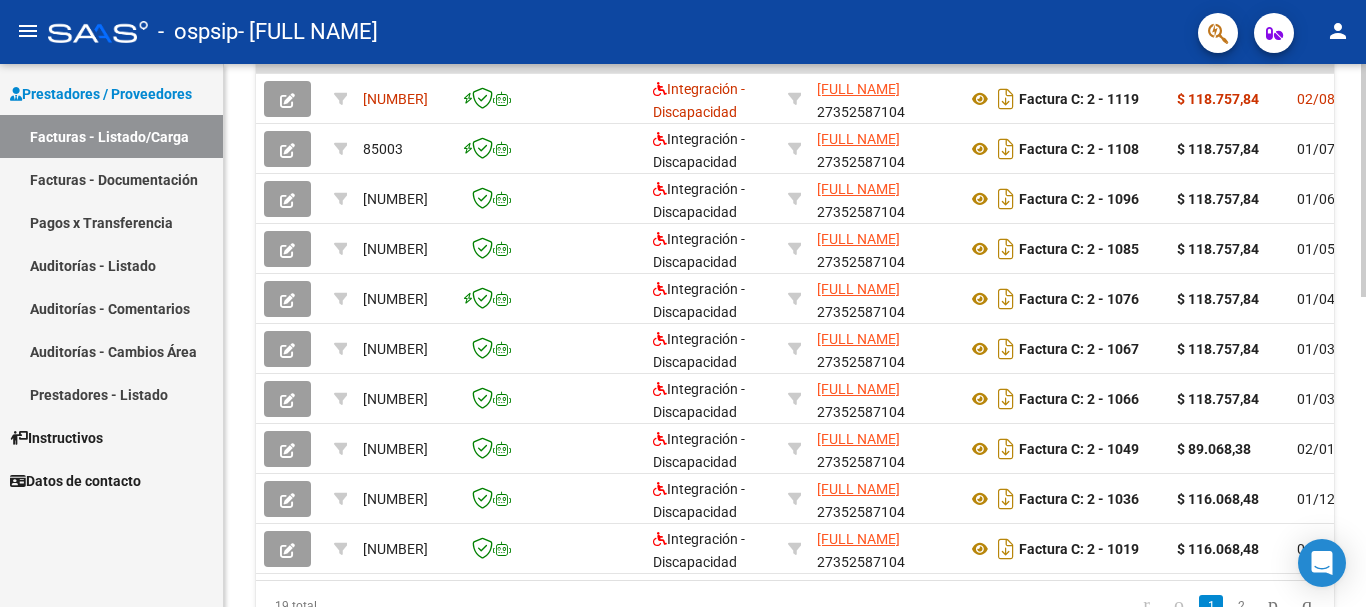 scroll, scrollTop: 626, scrollLeft: 0, axis: vertical 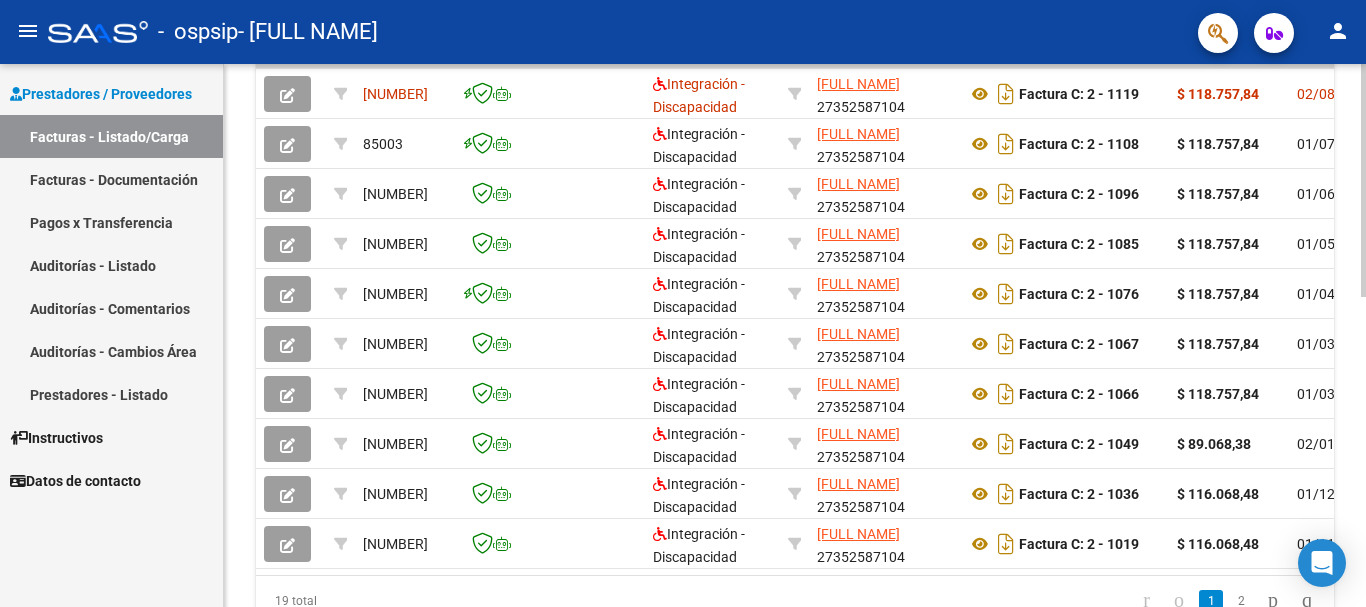 click 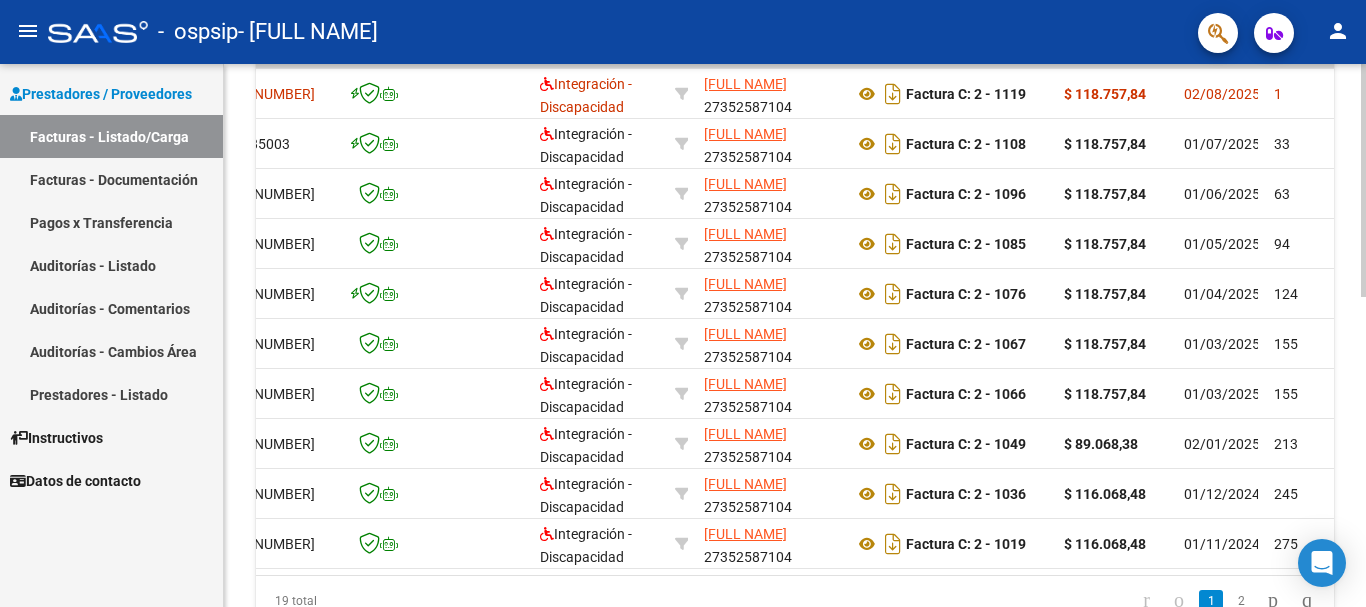 scroll, scrollTop: 0, scrollLeft: 0, axis: both 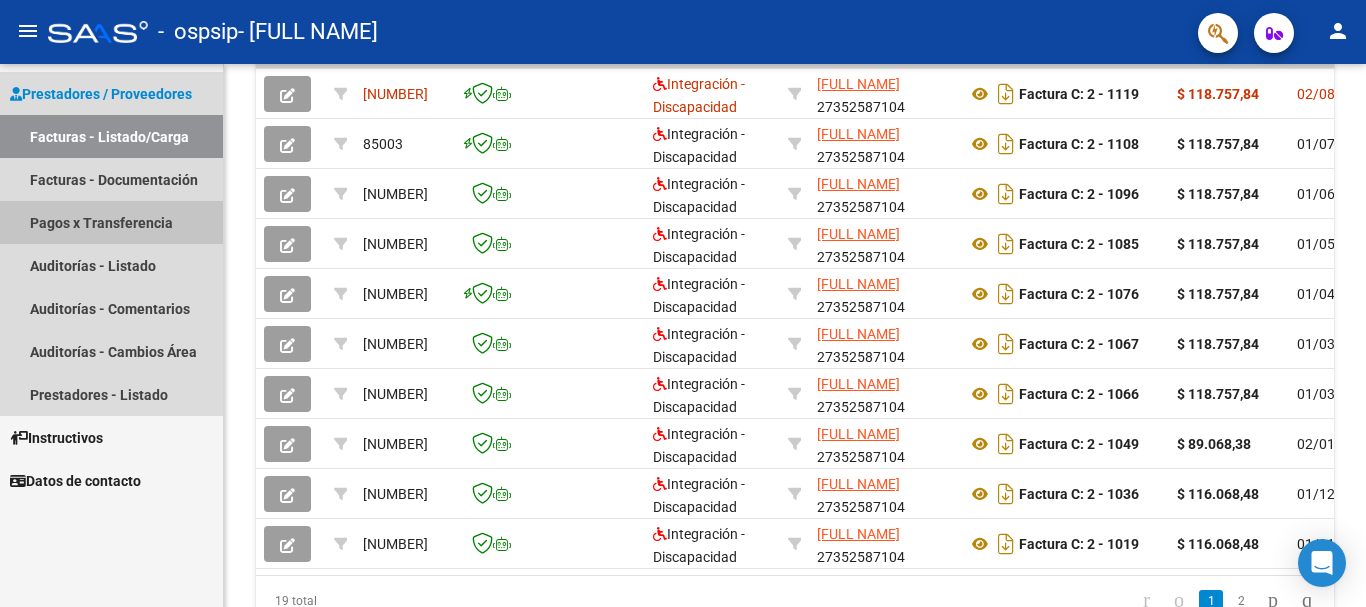 click on "Pagos x Transferencia" at bounding box center [111, 222] 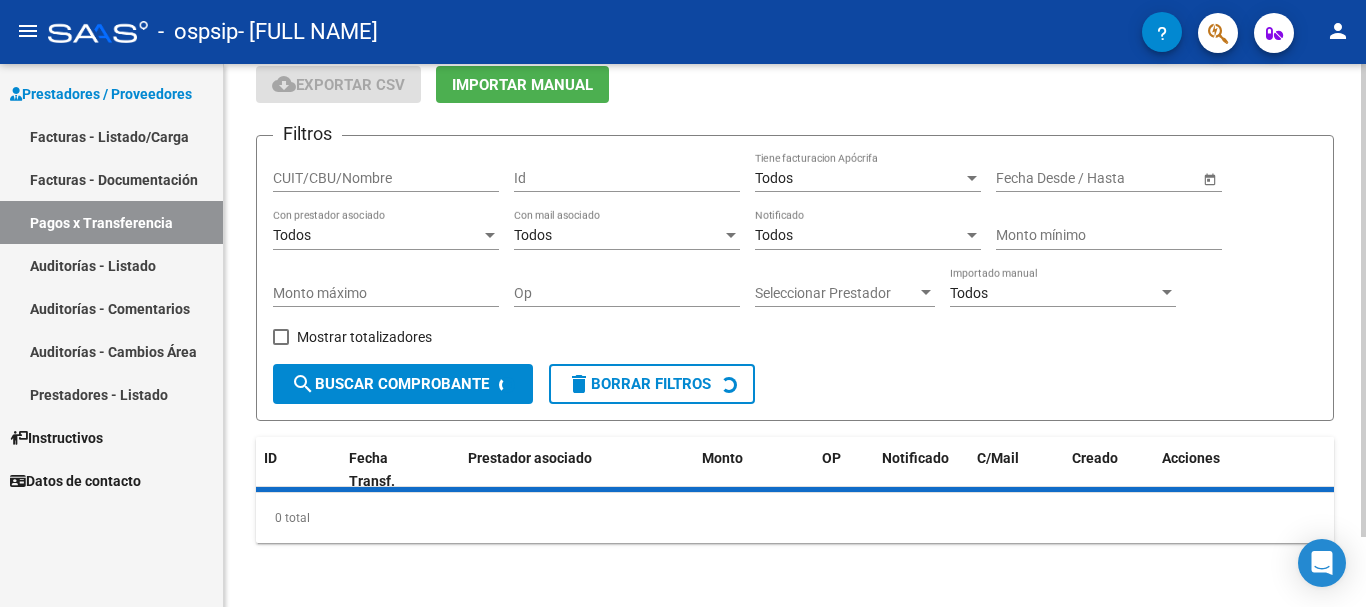 scroll, scrollTop: 126, scrollLeft: 0, axis: vertical 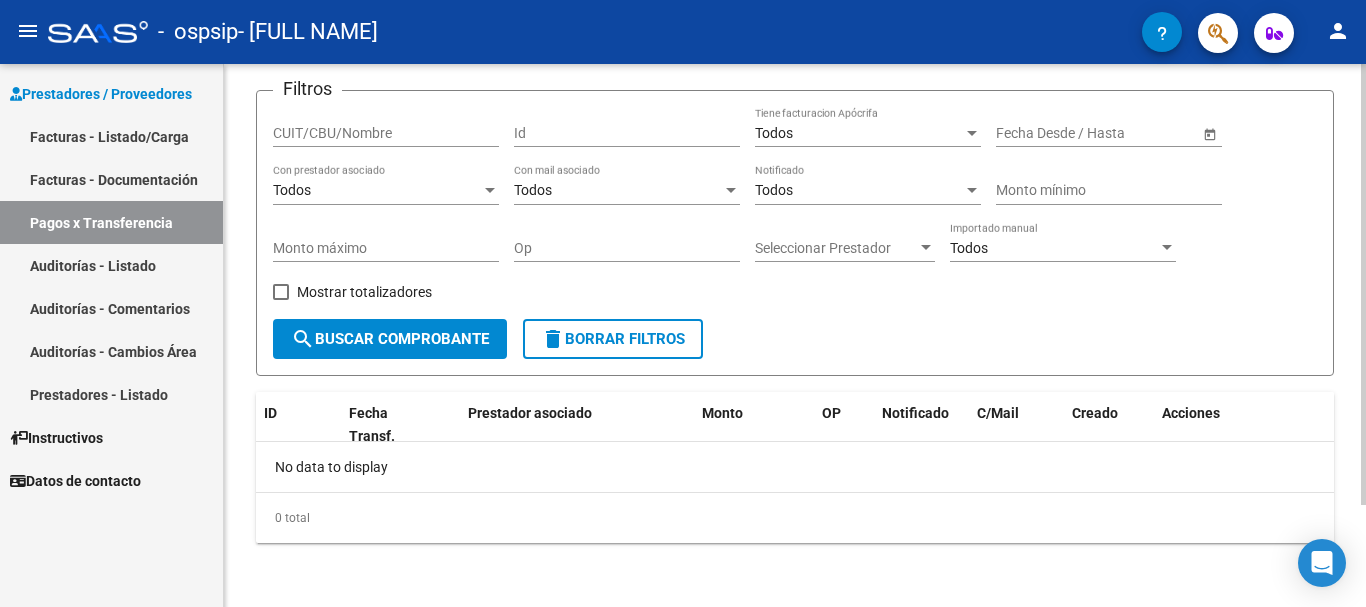 click 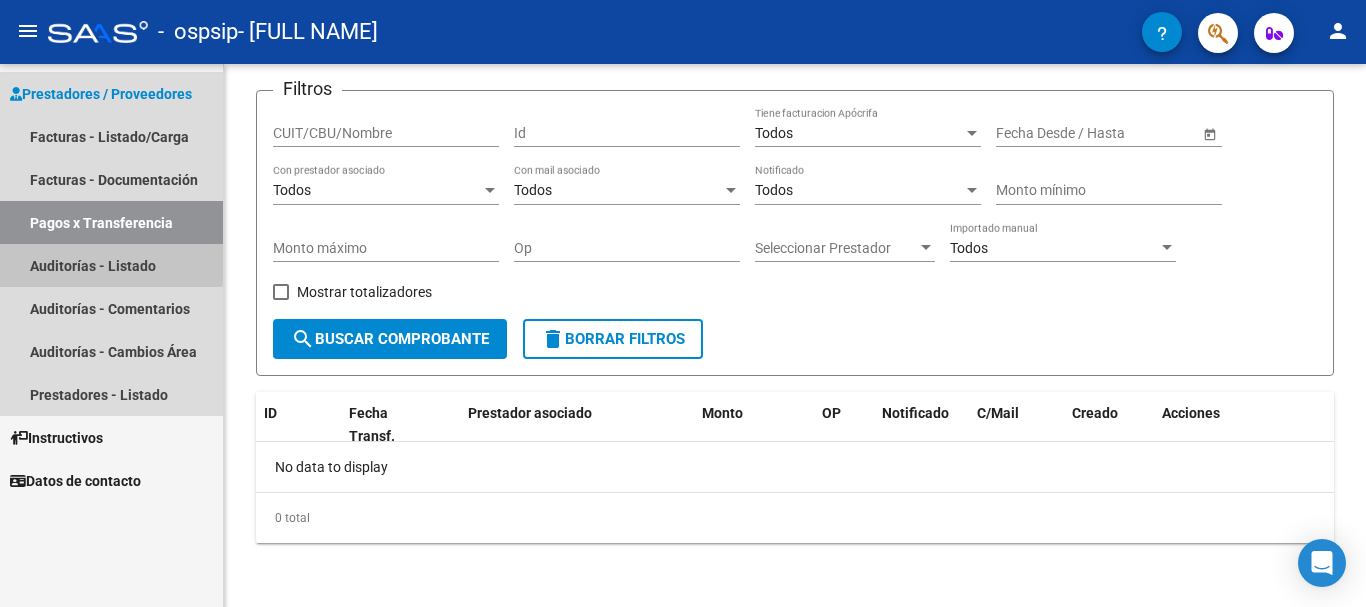 click on "Auditorías - Listado" at bounding box center [111, 265] 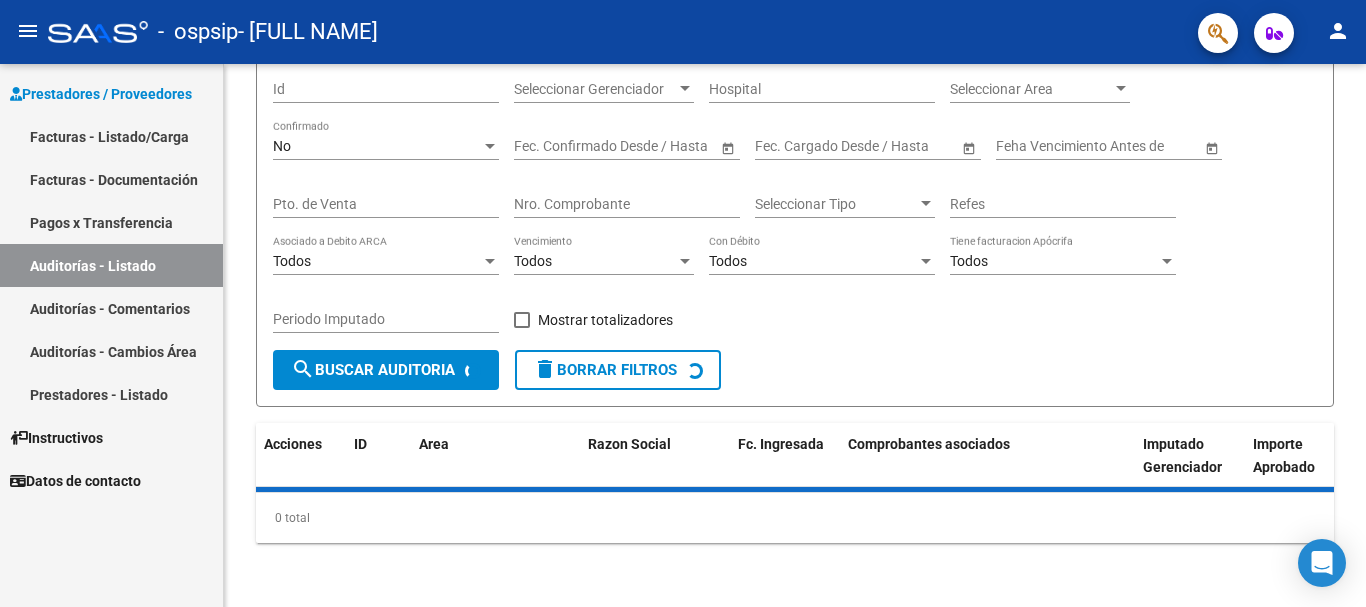 scroll, scrollTop: 214, scrollLeft: 0, axis: vertical 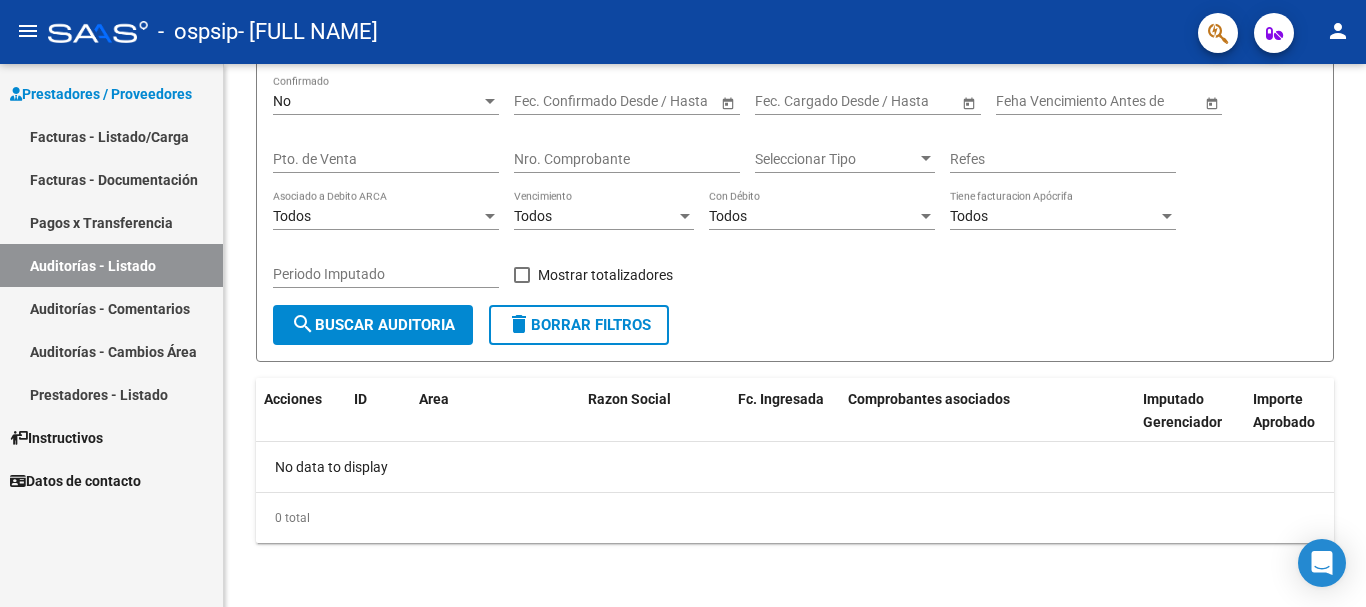 click on "Facturas - Documentación" at bounding box center [111, 179] 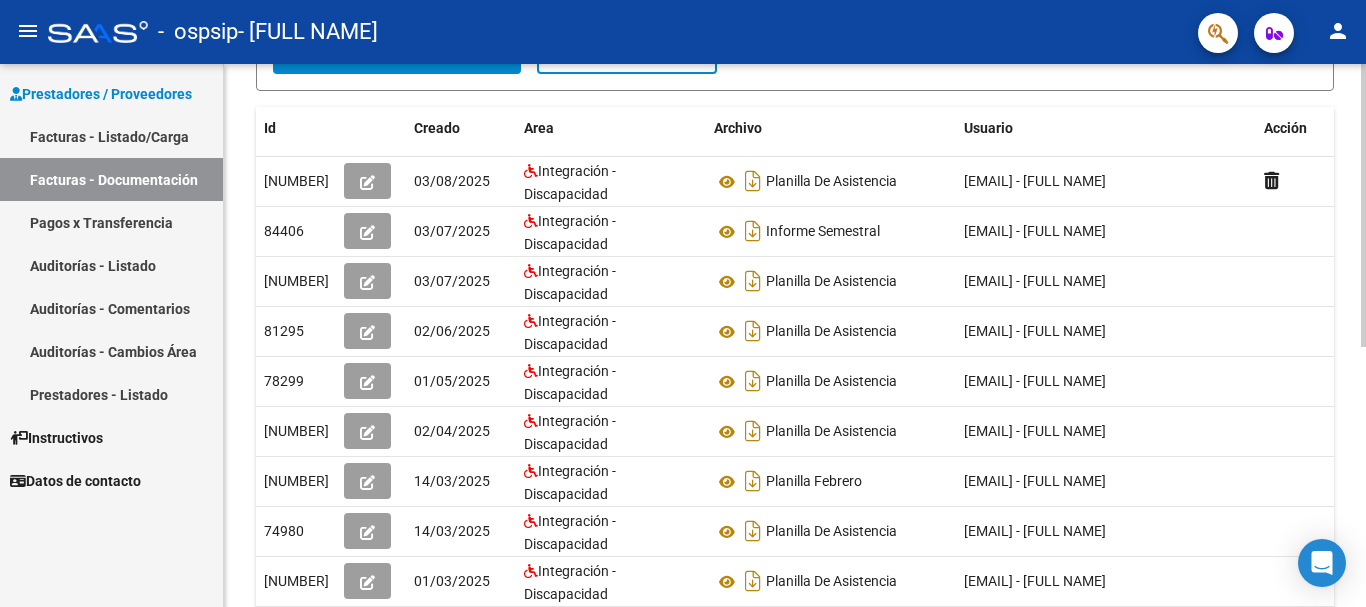 scroll, scrollTop: 315, scrollLeft: 0, axis: vertical 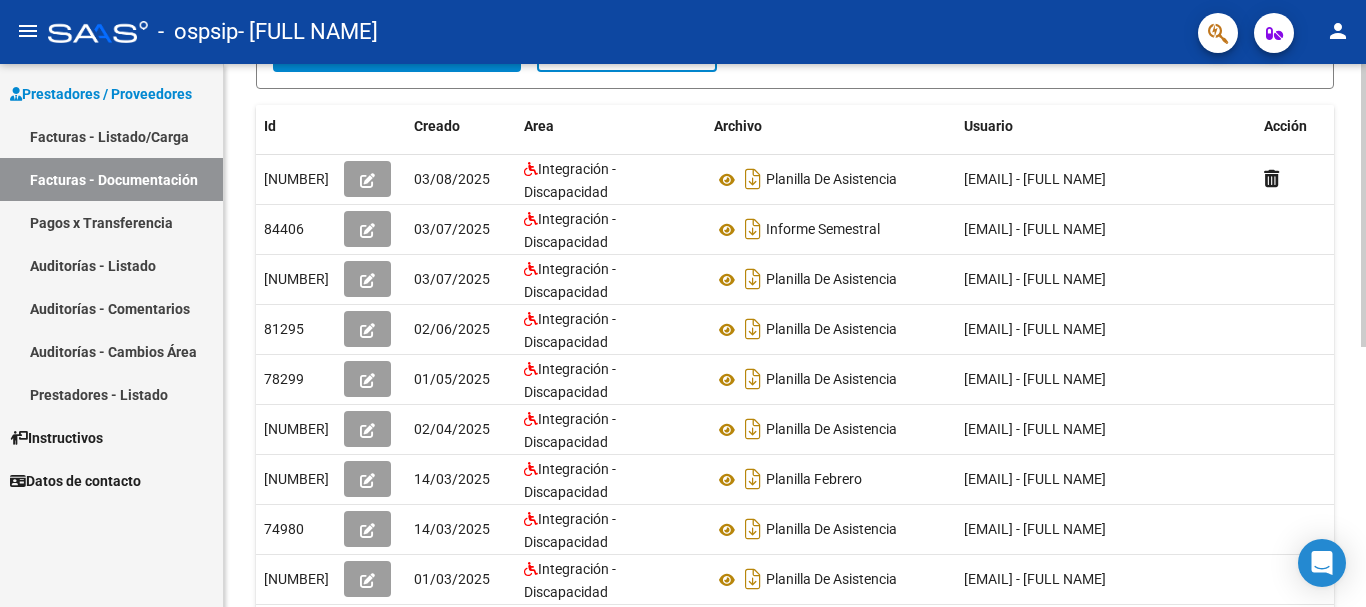 click on "PRESTADORES -> Comprobantes - Documentación Respaldatoria cloud_download  Exportar CSV   Descarga Masiva
Filtros Id CUIT / Razón Social Pto. Venta Nro. Comprobante Descripción [DATE] [DATE] – [DATE] [DATE] Fec. Cargado Desde / Hasta Área Área Todos Factura Confirmada search  Buscar Documentacion  delete  Borrar Filtros  Id Creado Area Archivo Usuario Acción [NUMBER]
[DATE] Integración - Discapacidad Planilla De Asistencia  [EMAIL] - [FULL NAME]  [NUMBER]
[DATE] Integración - Discapacidad Informe Semestral  [EMAIL] - [FULL NAME]  [NUMBER]
[DATE] Integración - Discapacidad Planilla De Asistencia  [EMAIL] - [FULL NAME]  [NUMBER]
[DATE] Integración - Discapacidad Planilla De Asistencia  [EMAIL] - [FULL NAME]  [NUMBER]
[DATE] Integración - Discapacidad Planilla De Asistencia  [EMAIL] - [FULL NAME]  [NUMBER]
[DATE] Integración - Discapacidad Planilla De Asistencia [NUMBER]" 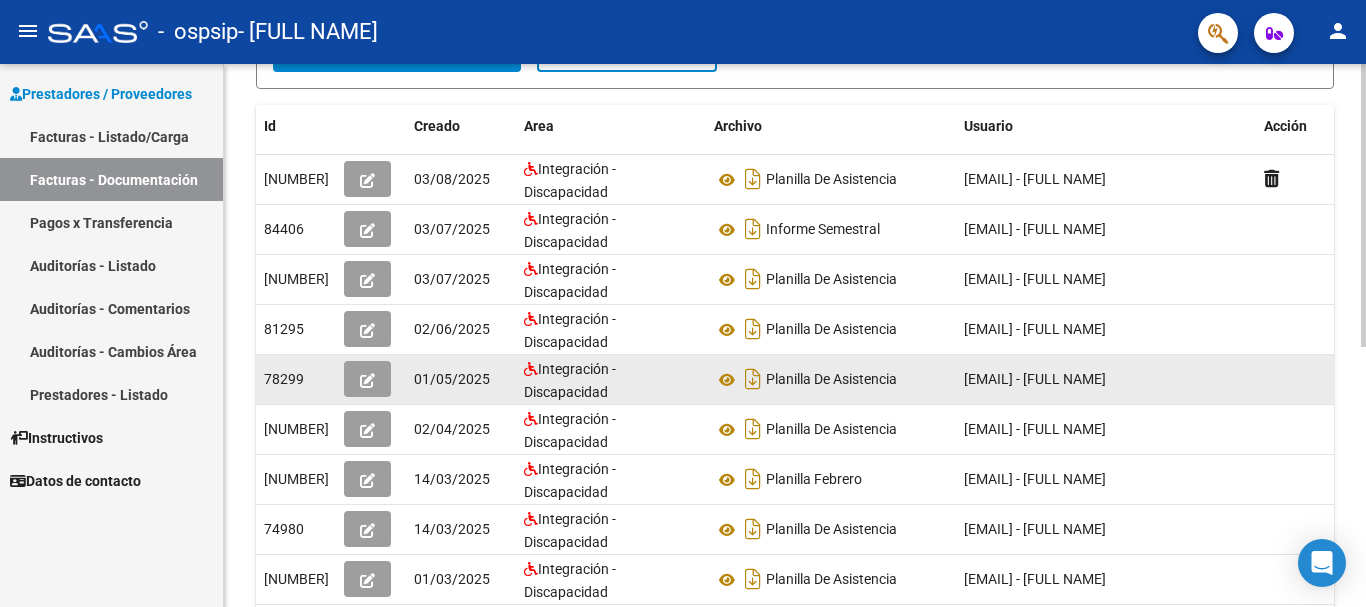 click 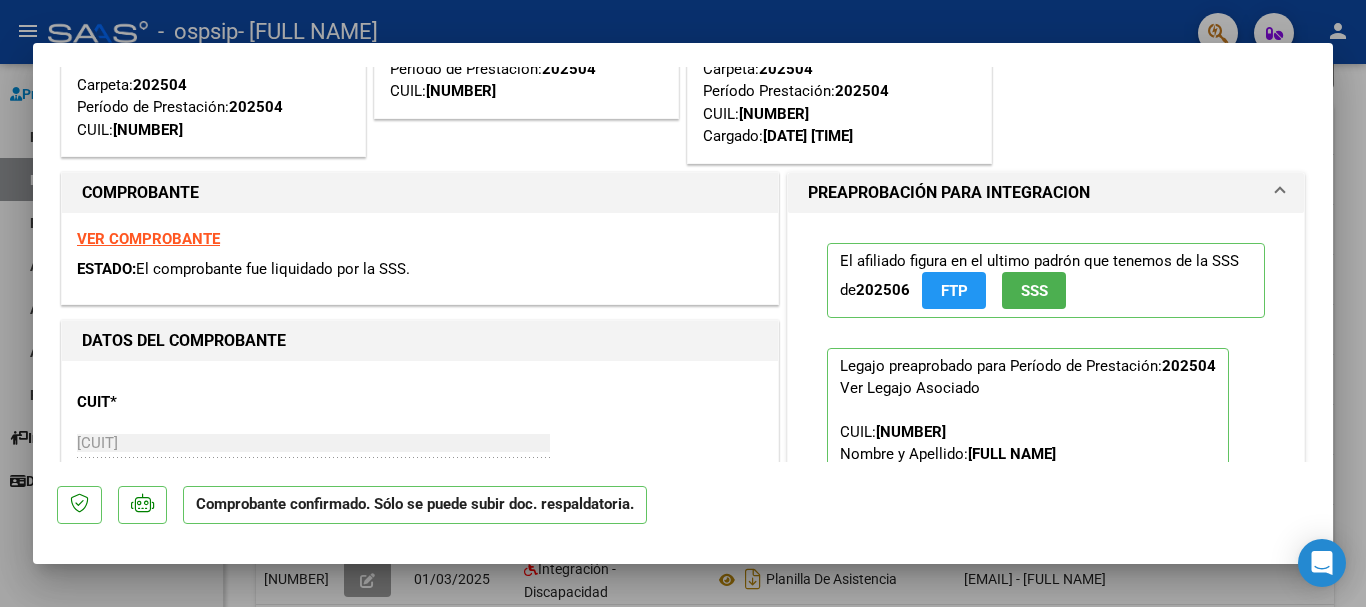 scroll, scrollTop: 0, scrollLeft: 0, axis: both 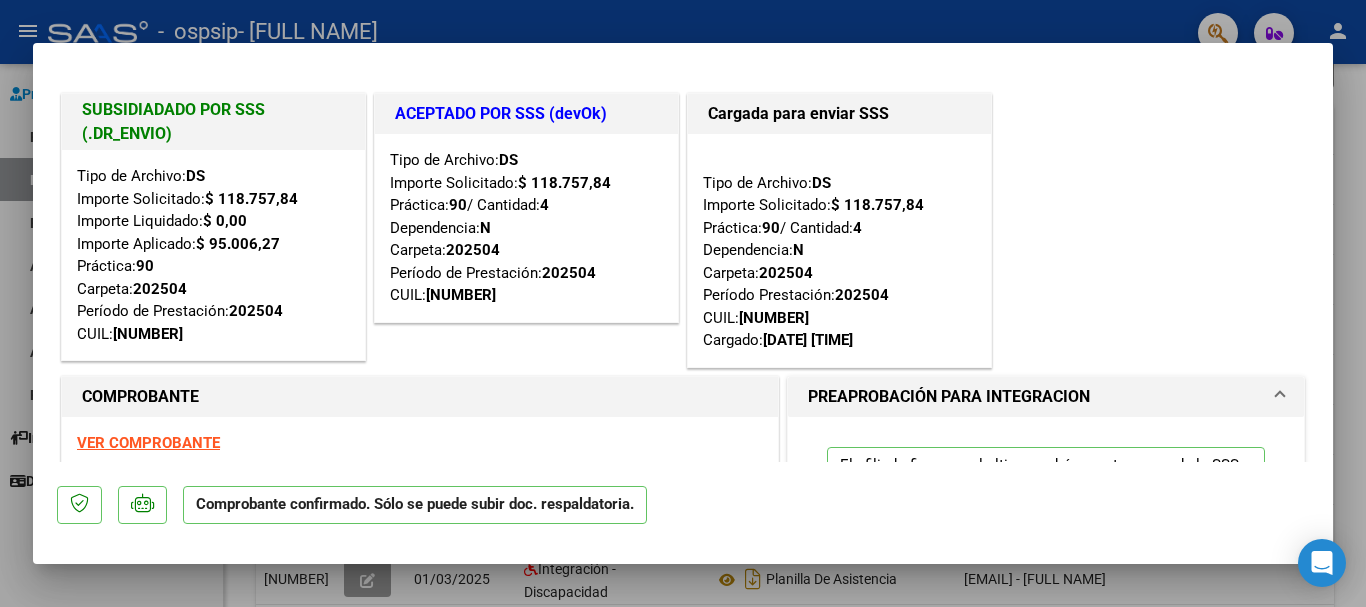 click at bounding box center [683, 303] 